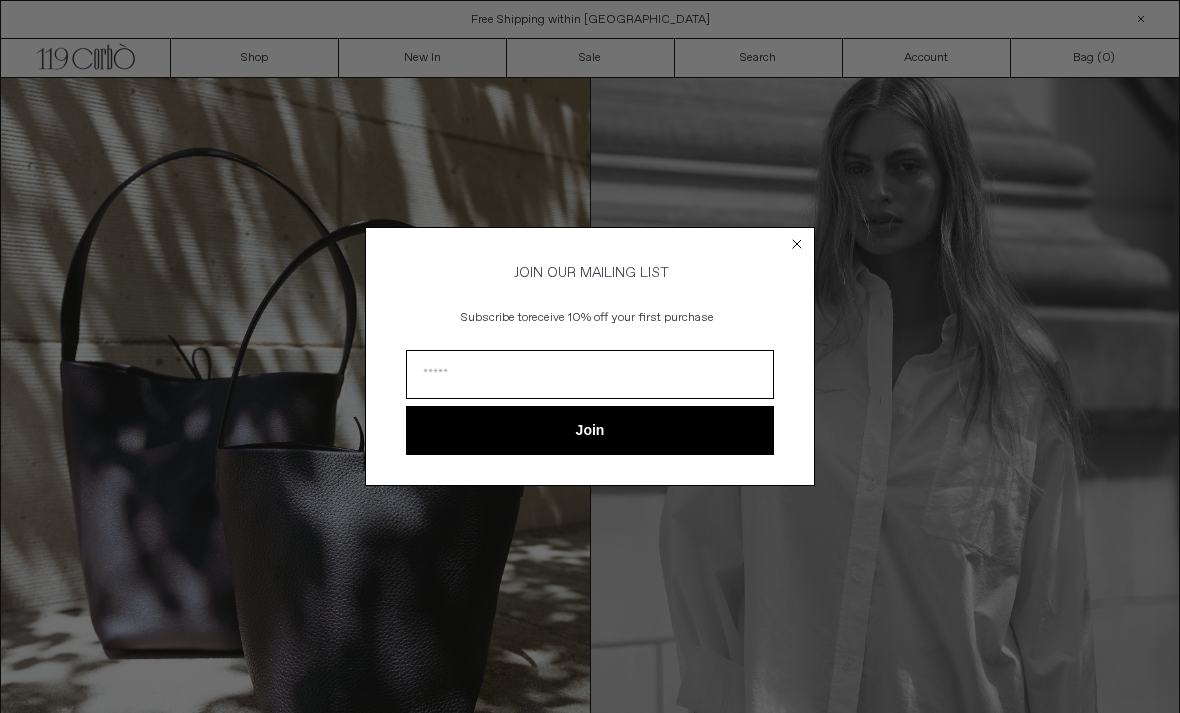 scroll, scrollTop: 0, scrollLeft: 0, axis: both 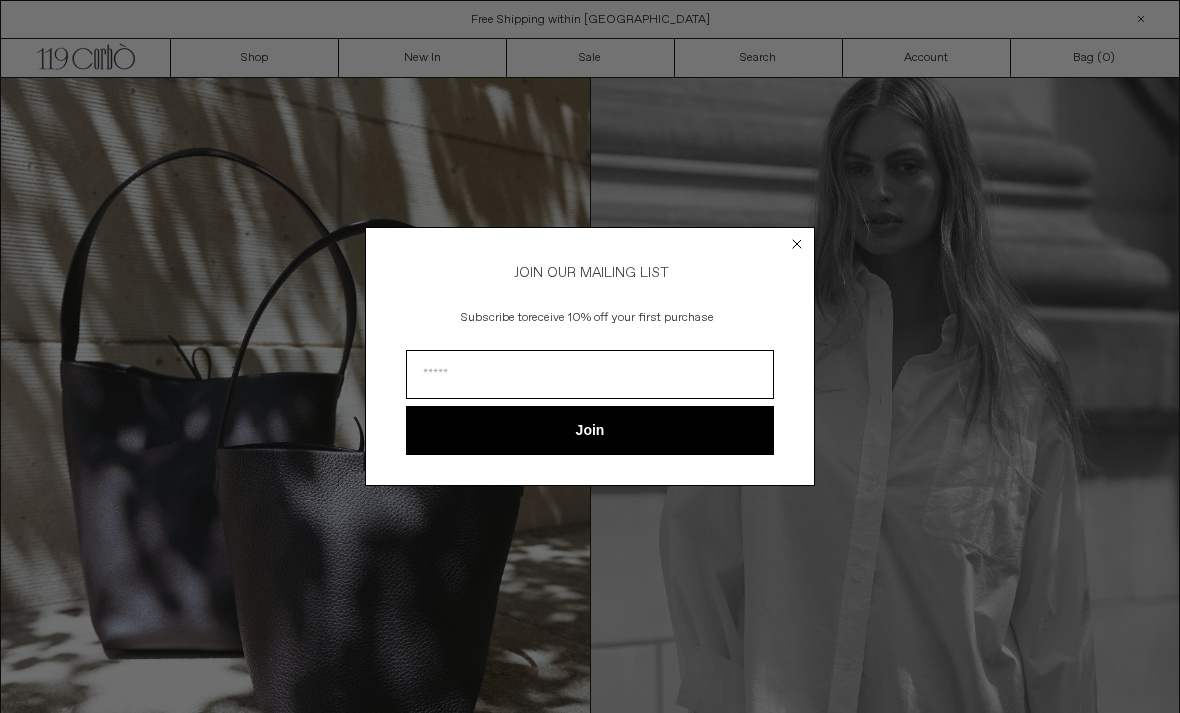 click 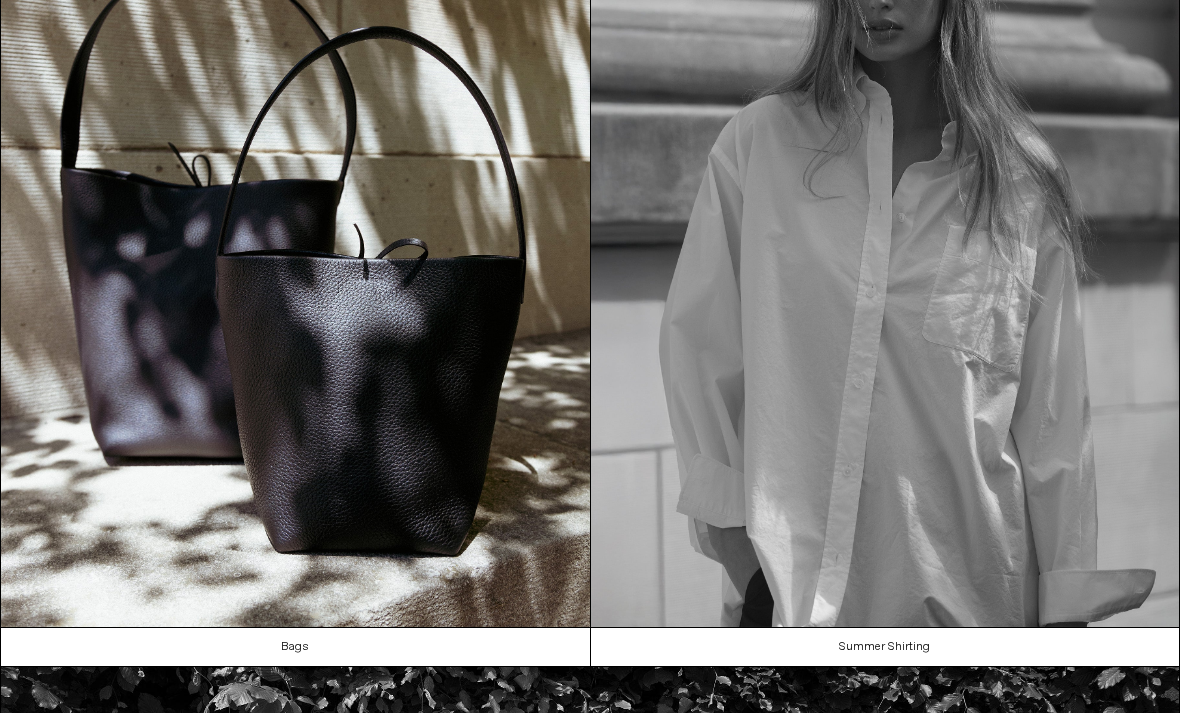 scroll, scrollTop: 162, scrollLeft: 0, axis: vertical 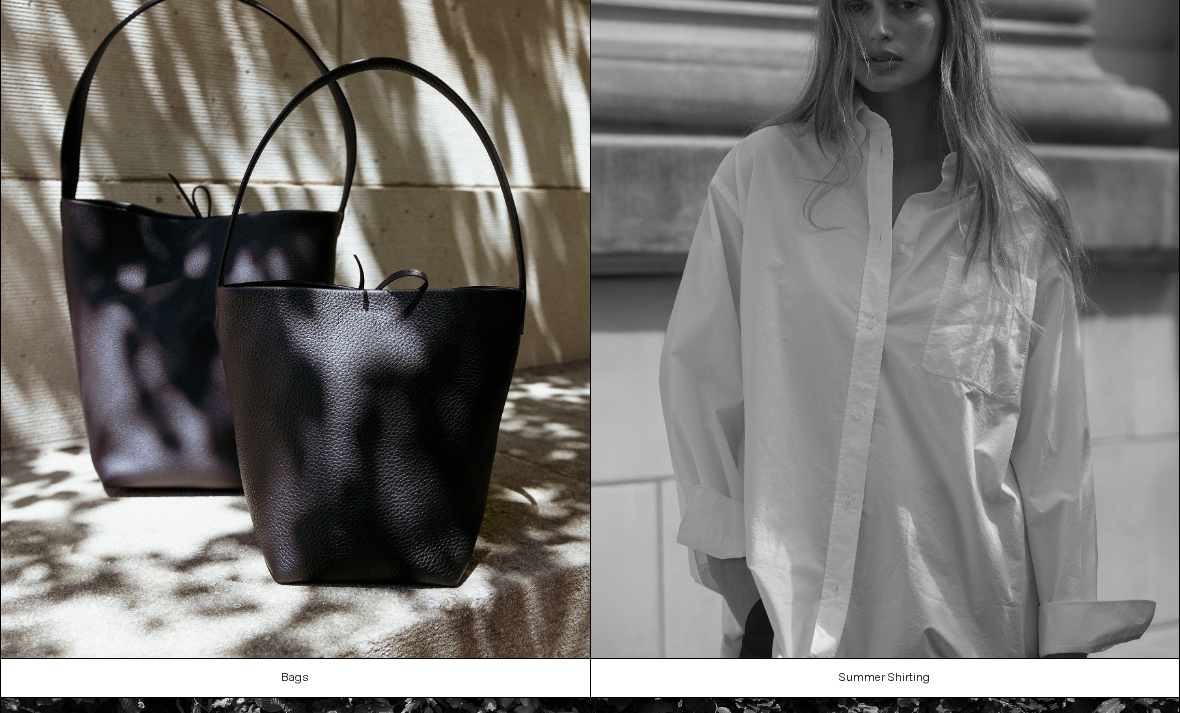 click at bounding box center (295, 287) 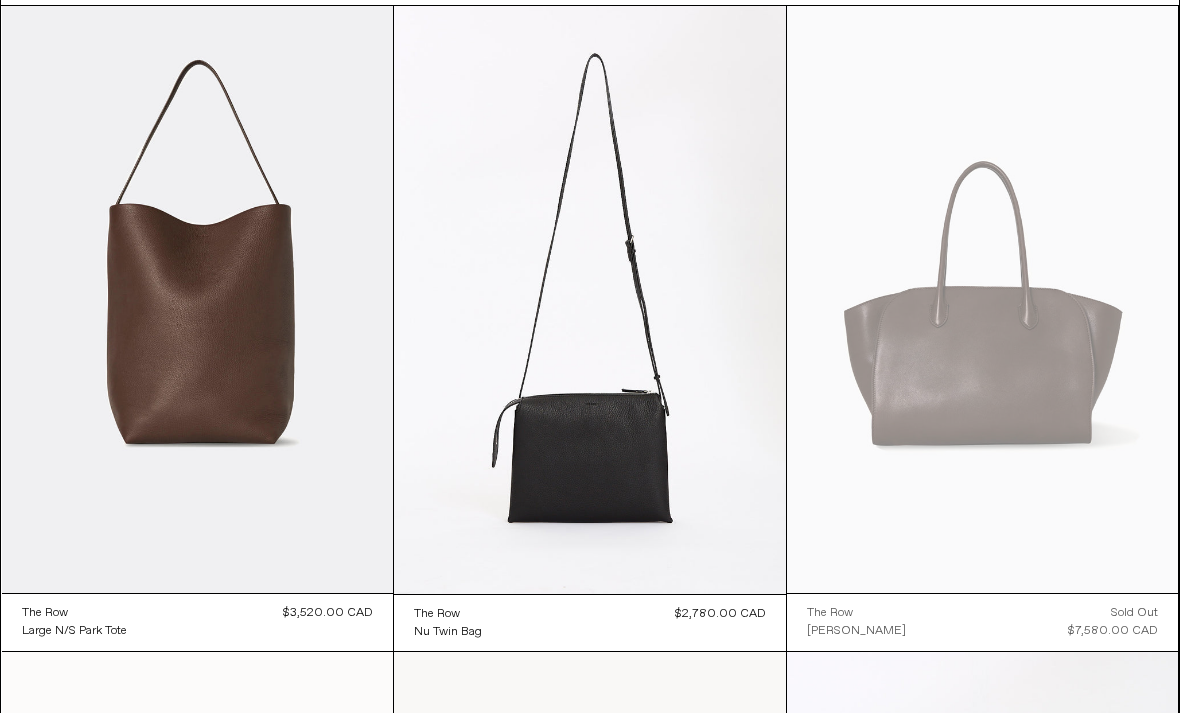 scroll, scrollTop: 0, scrollLeft: 0, axis: both 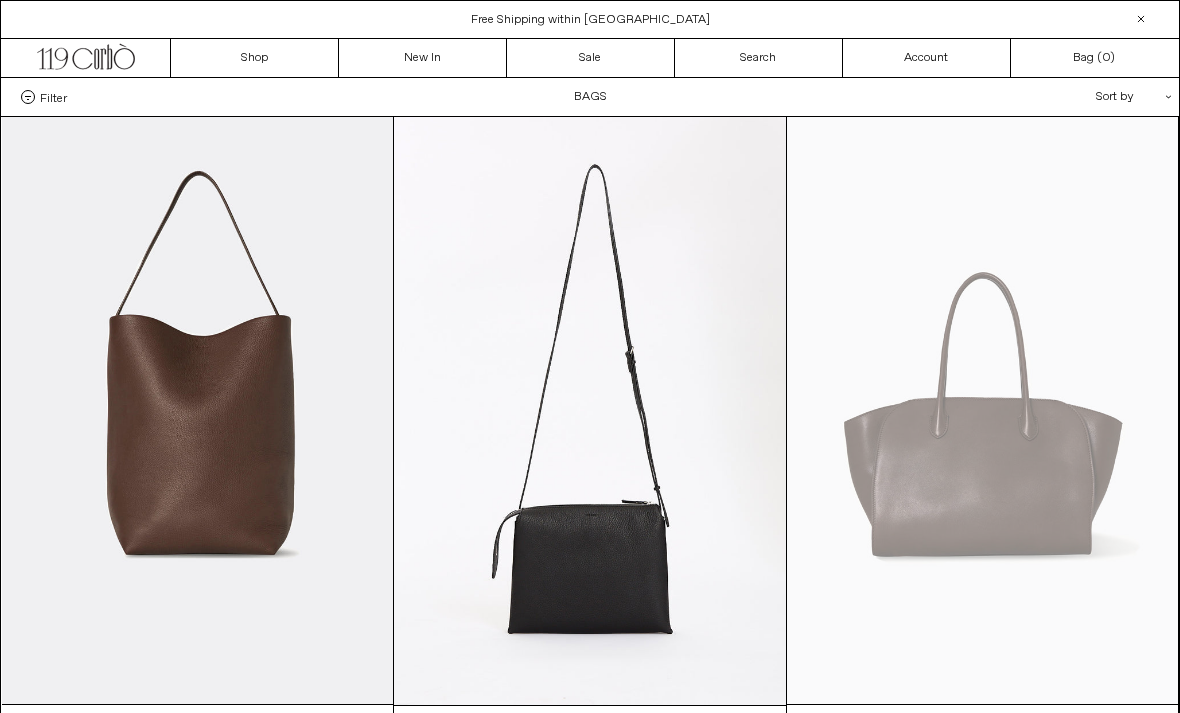 click on "Sale" at bounding box center [591, 58] 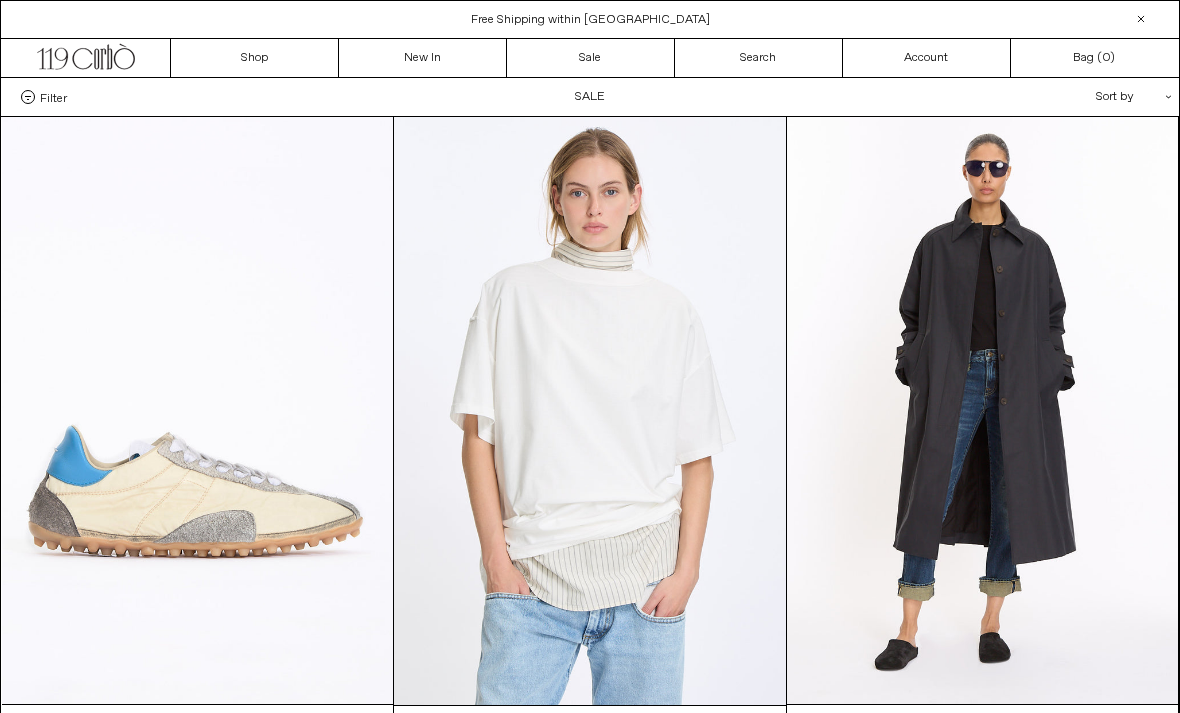 scroll, scrollTop: 0, scrollLeft: 0, axis: both 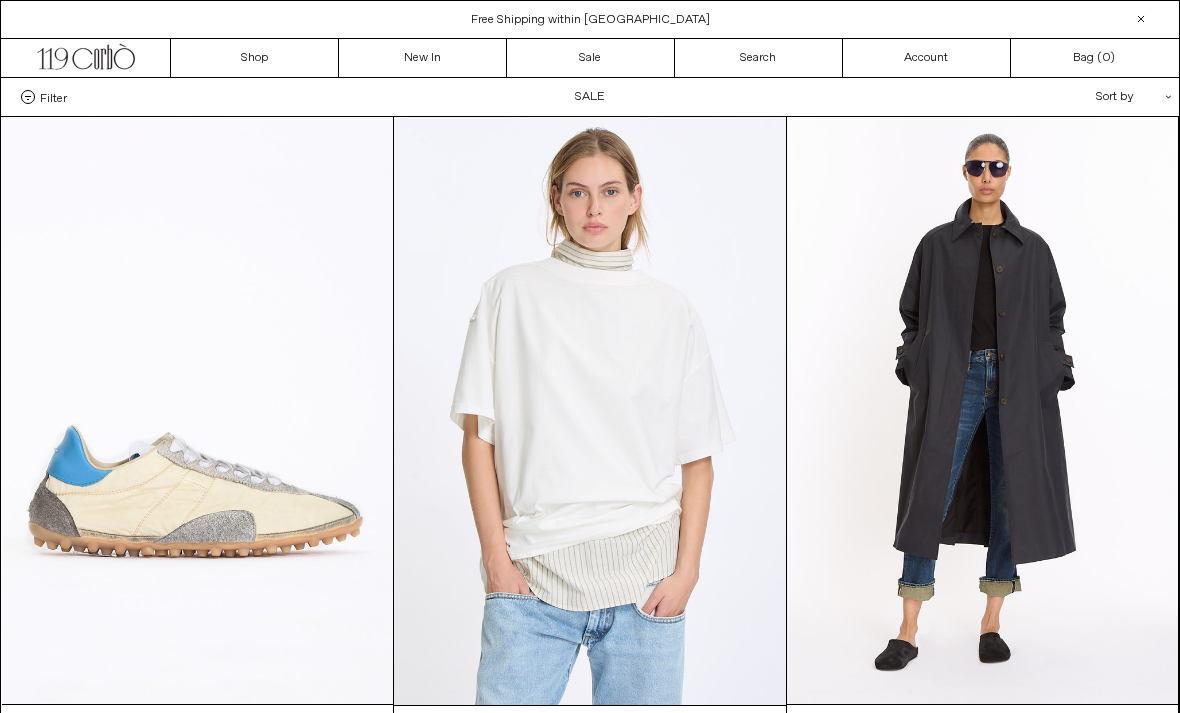 click on "Search" at bounding box center [759, 58] 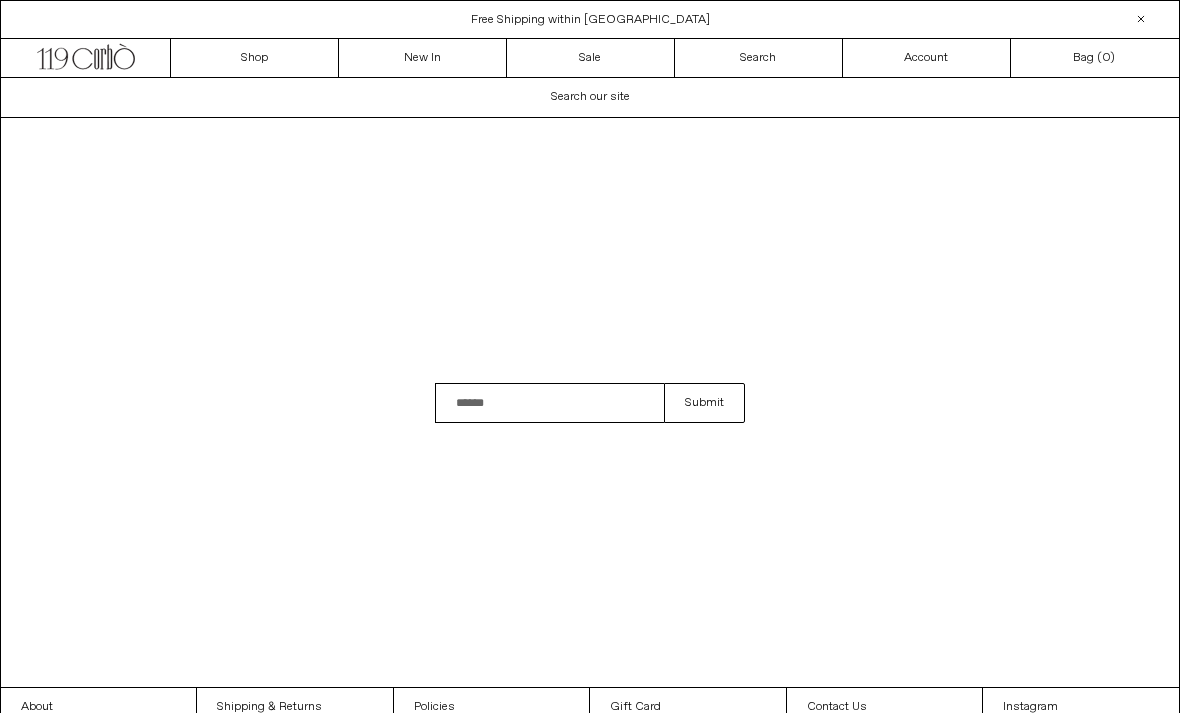 scroll, scrollTop: 0, scrollLeft: 0, axis: both 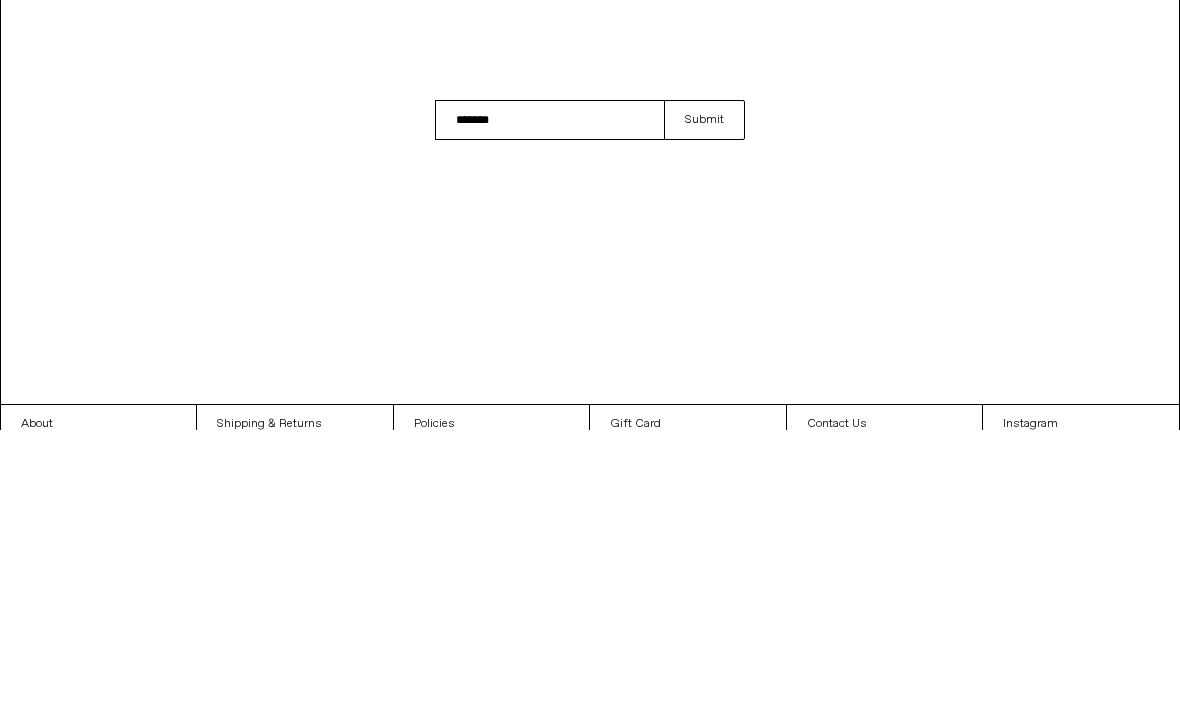 type on "******" 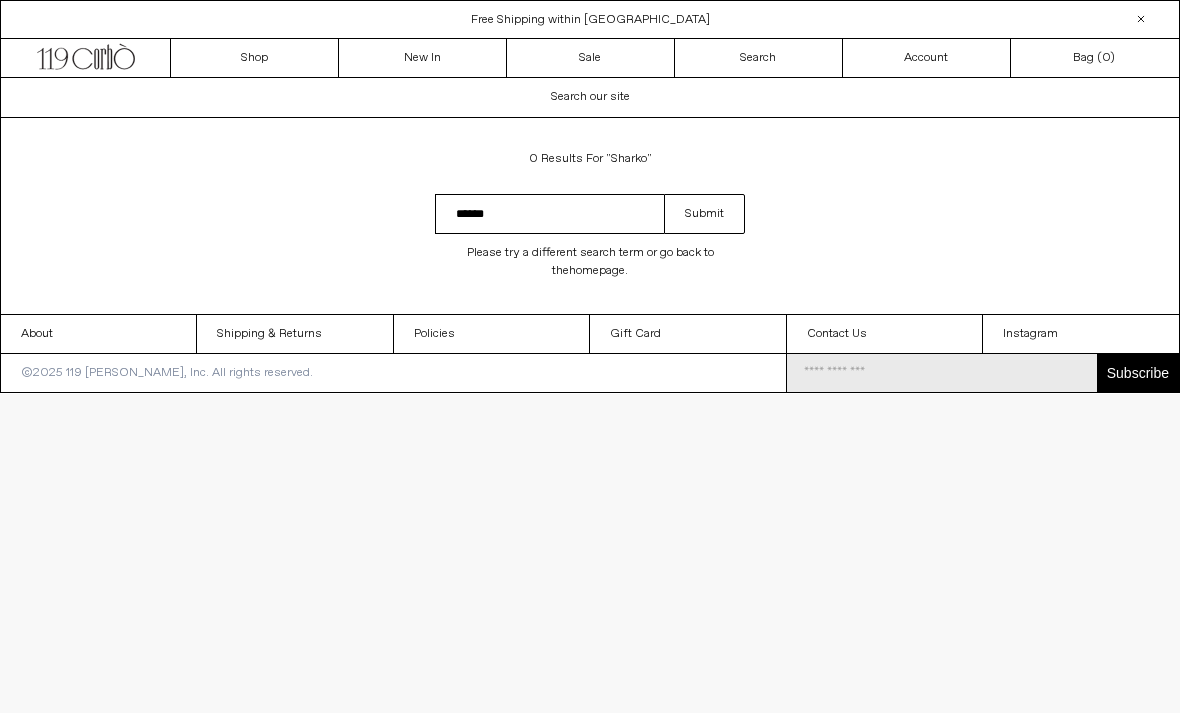 scroll, scrollTop: 0, scrollLeft: 0, axis: both 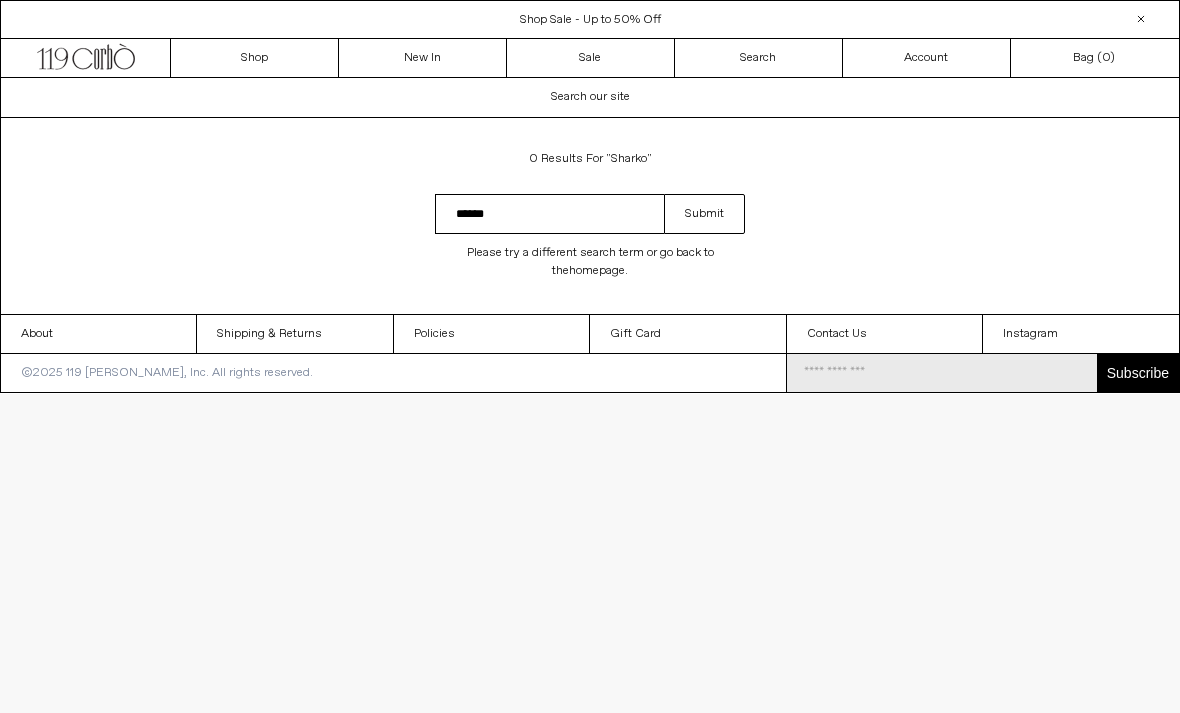 click on "Search" at bounding box center [759, 58] 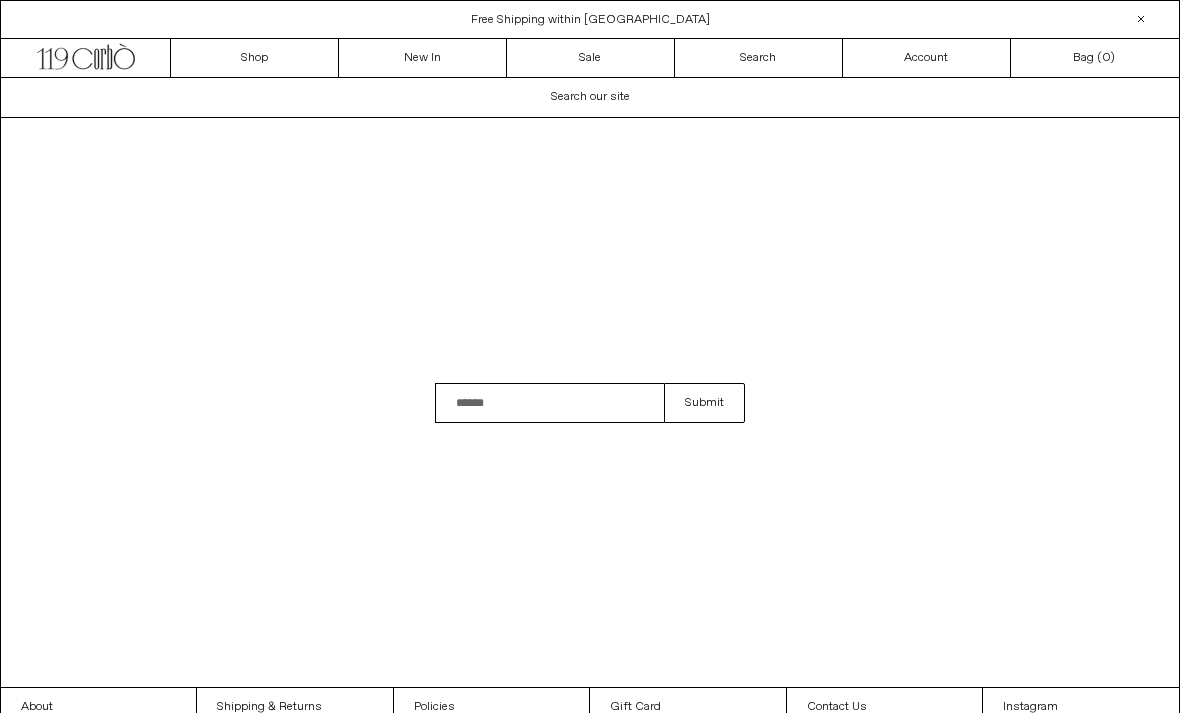 scroll, scrollTop: 0, scrollLeft: 0, axis: both 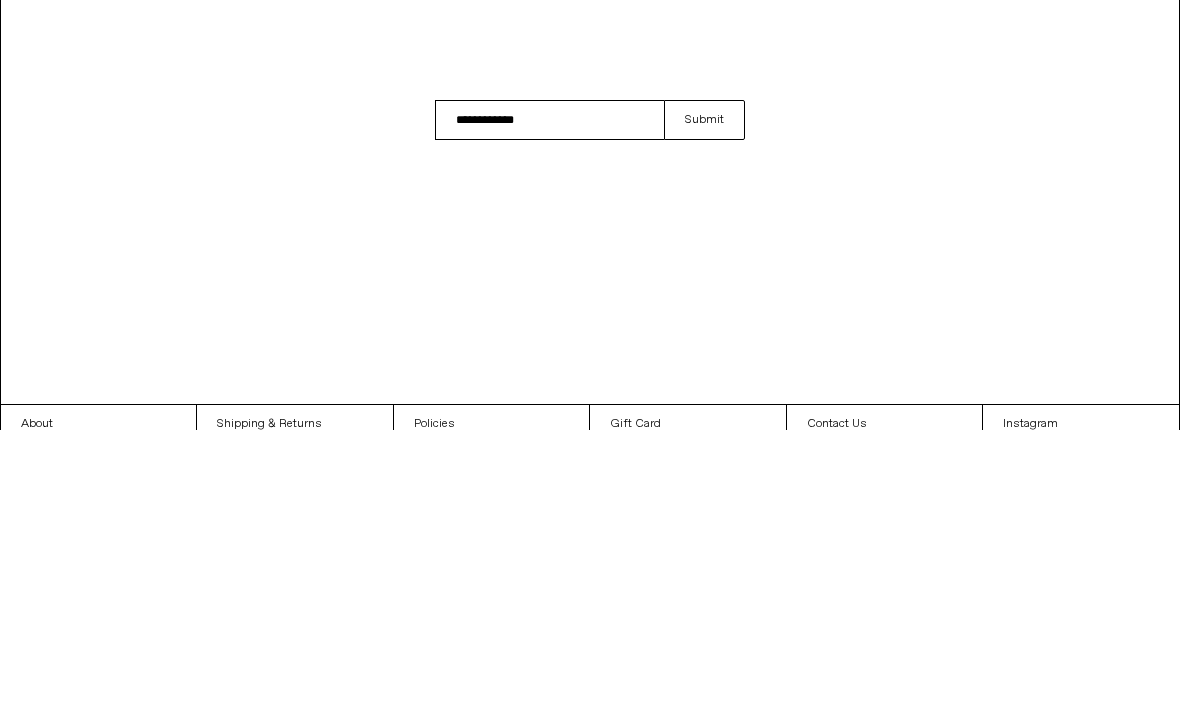 type on "**********" 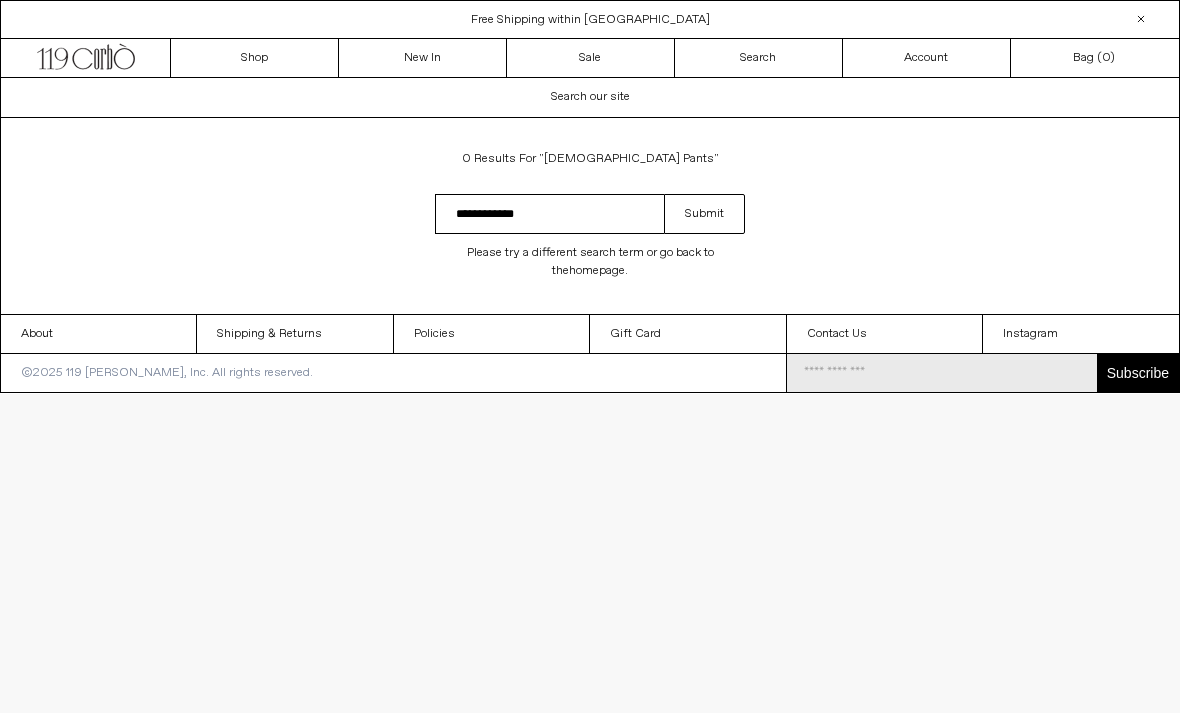 scroll, scrollTop: 0, scrollLeft: 0, axis: both 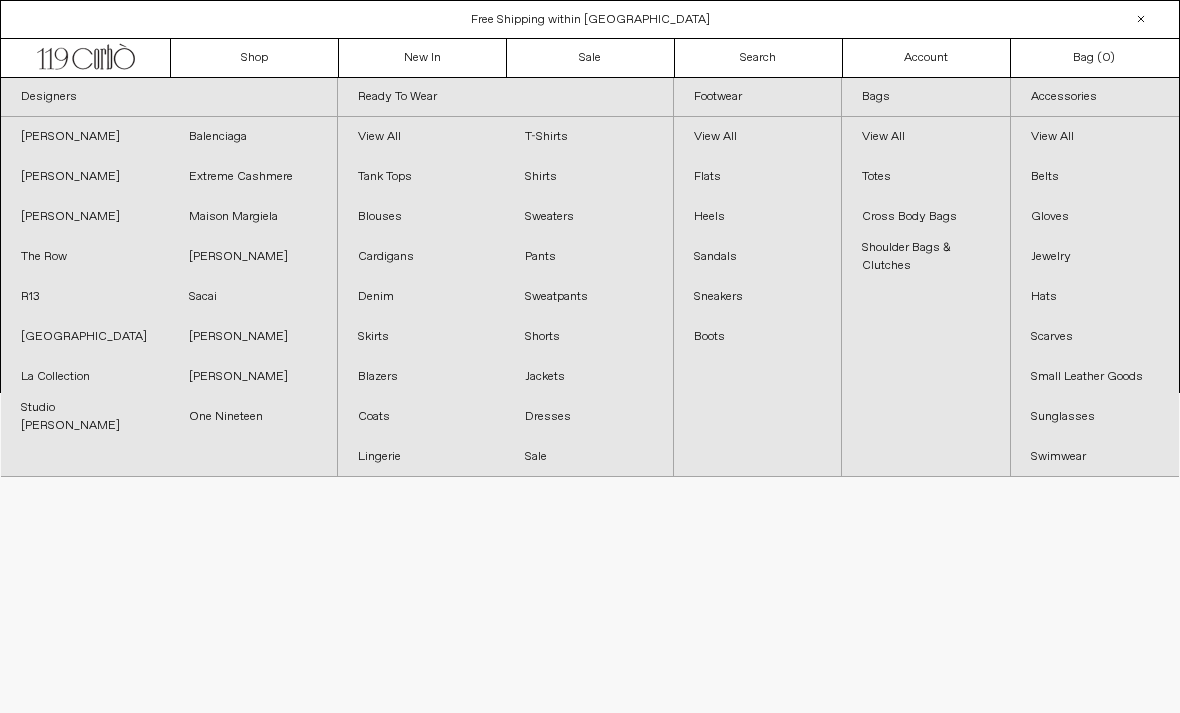 click on "Pants" at bounding box center [589, 257] 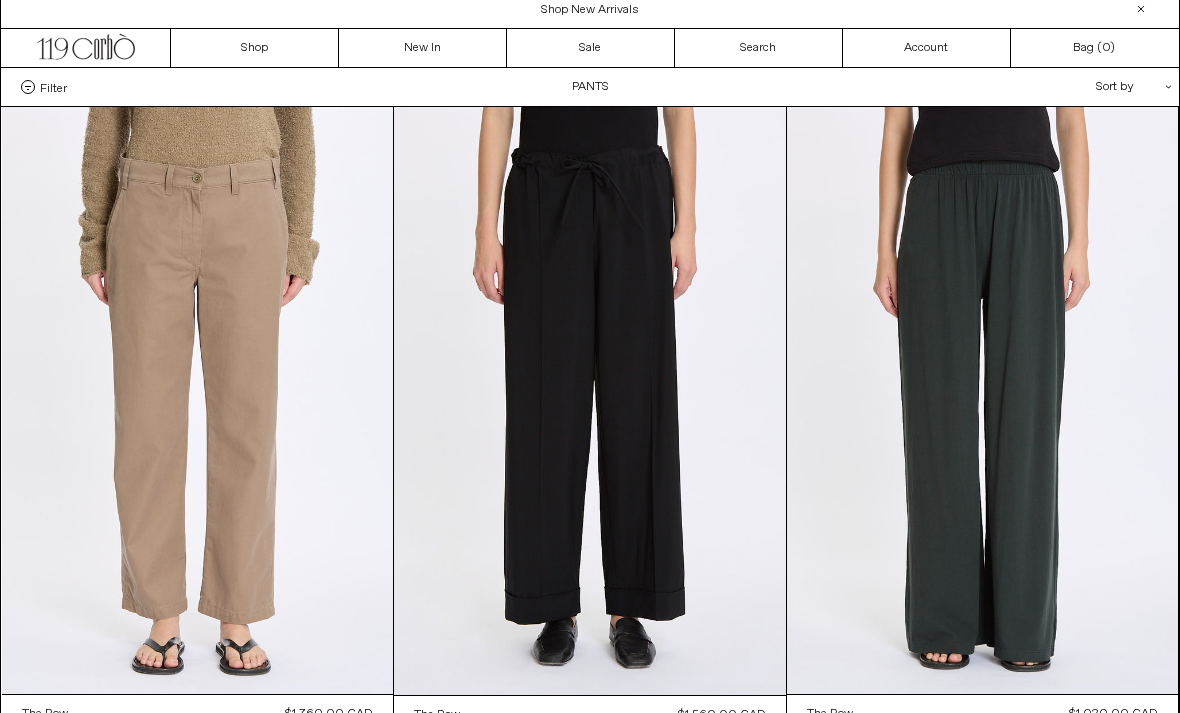 scroll, scrollTop: 0, scrollLeft: 0, axis: both 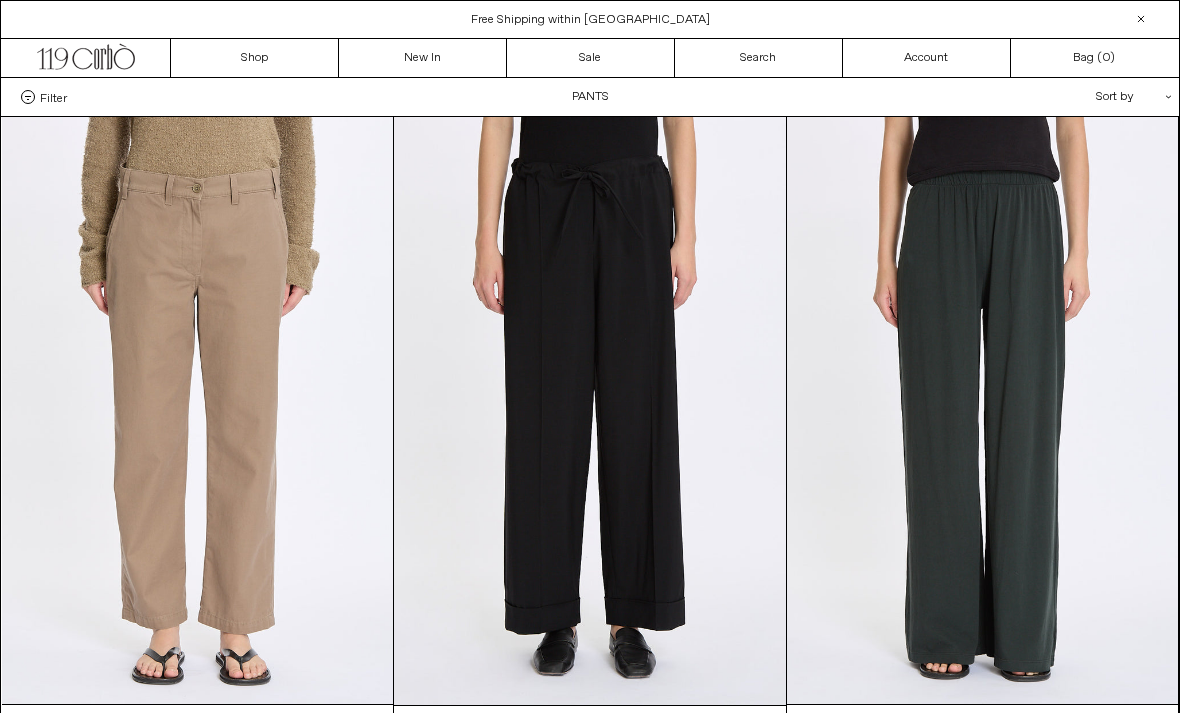 click on "New In" at bounding box center (423, 58) 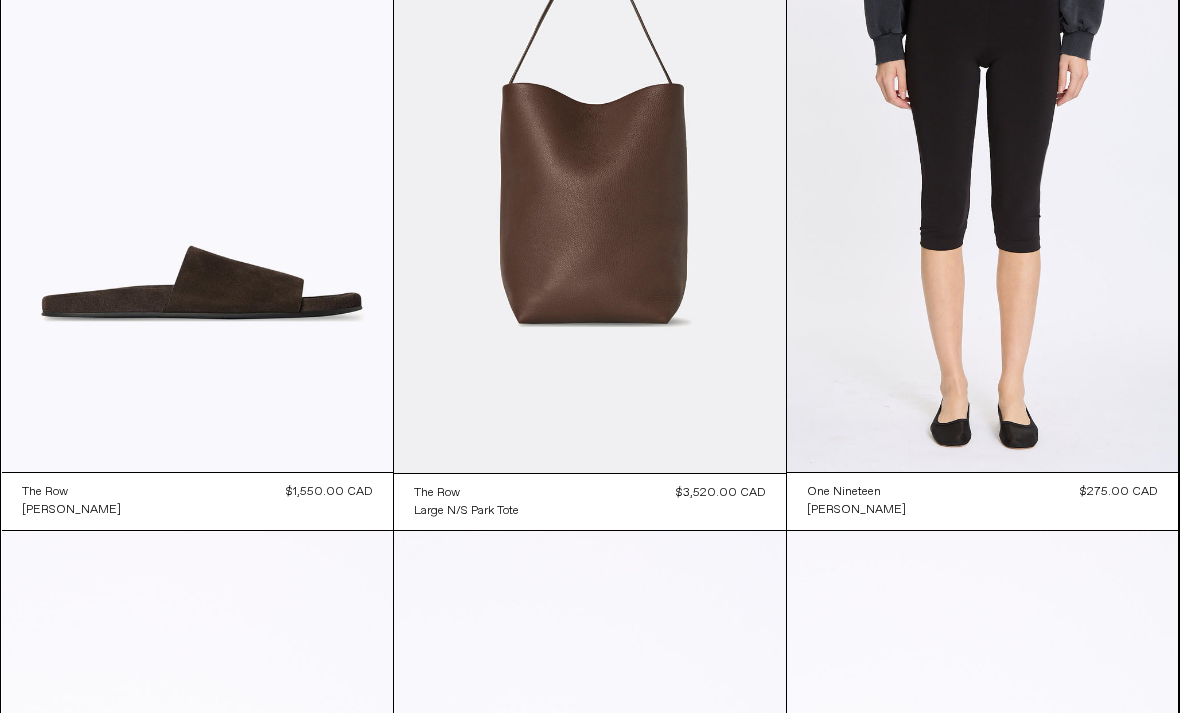 scroll, scrollTop: 257, scrollLeft: 0, axis: vertical 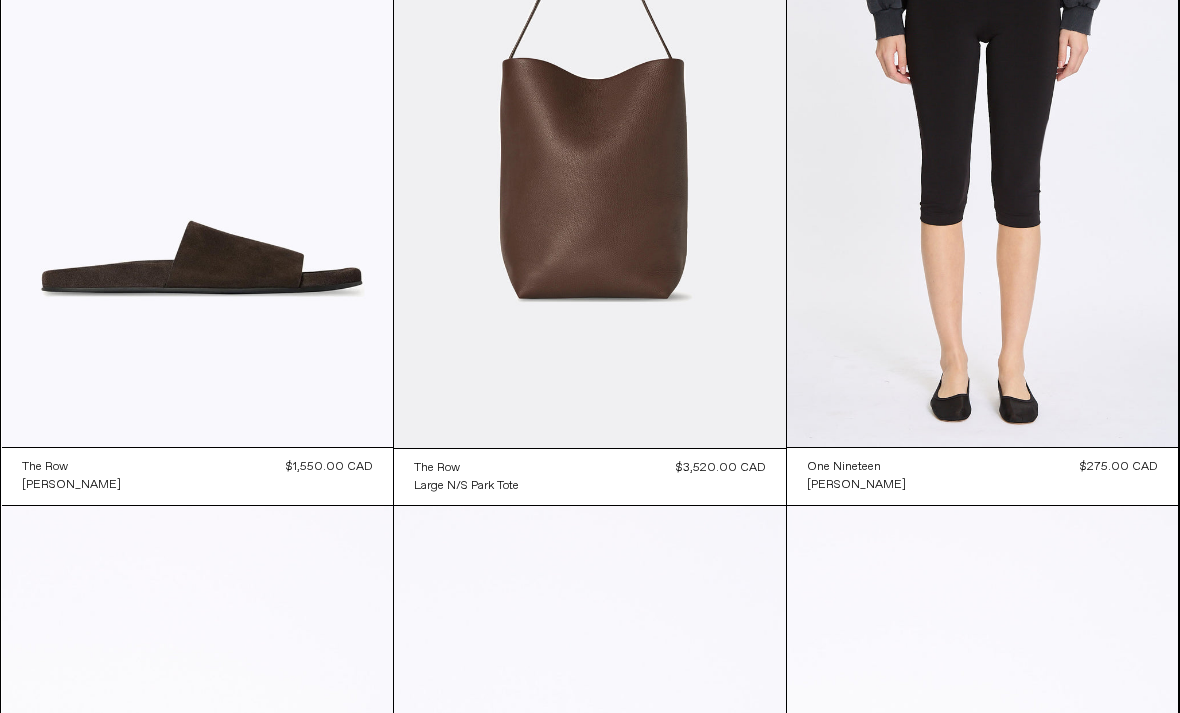 click at bounding box center (198, 153) 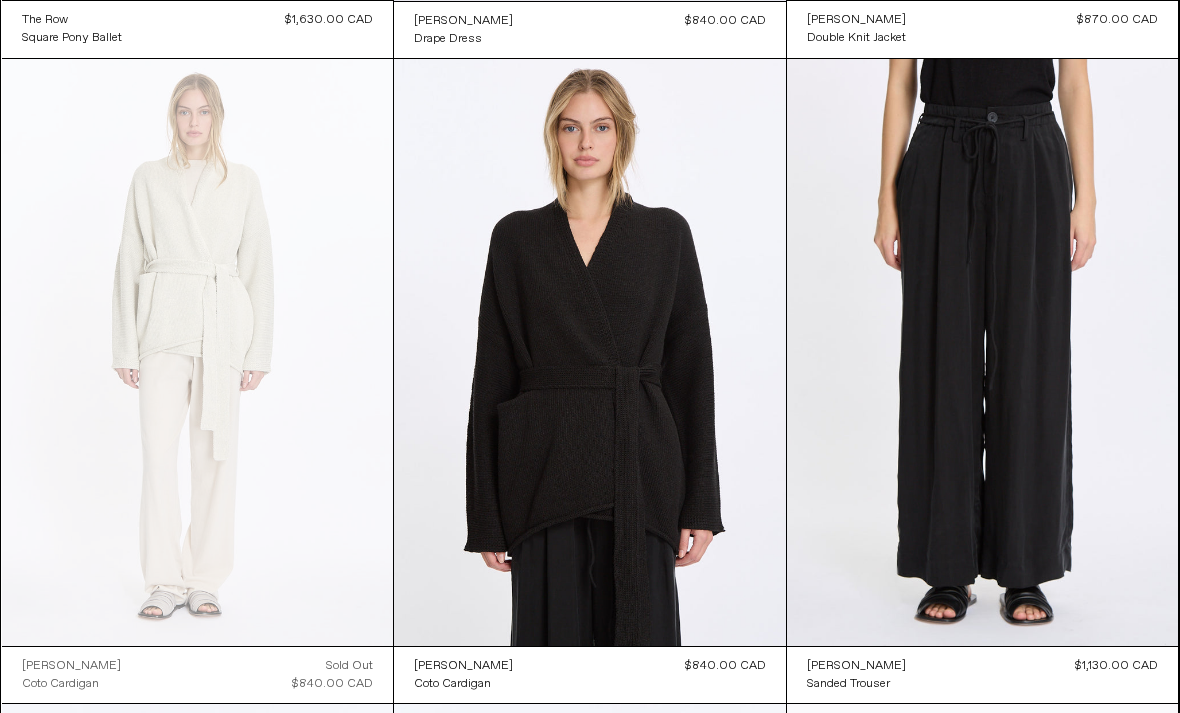 scroll, scrollTop: 1995, scrollLeft: 0, axis: vertical 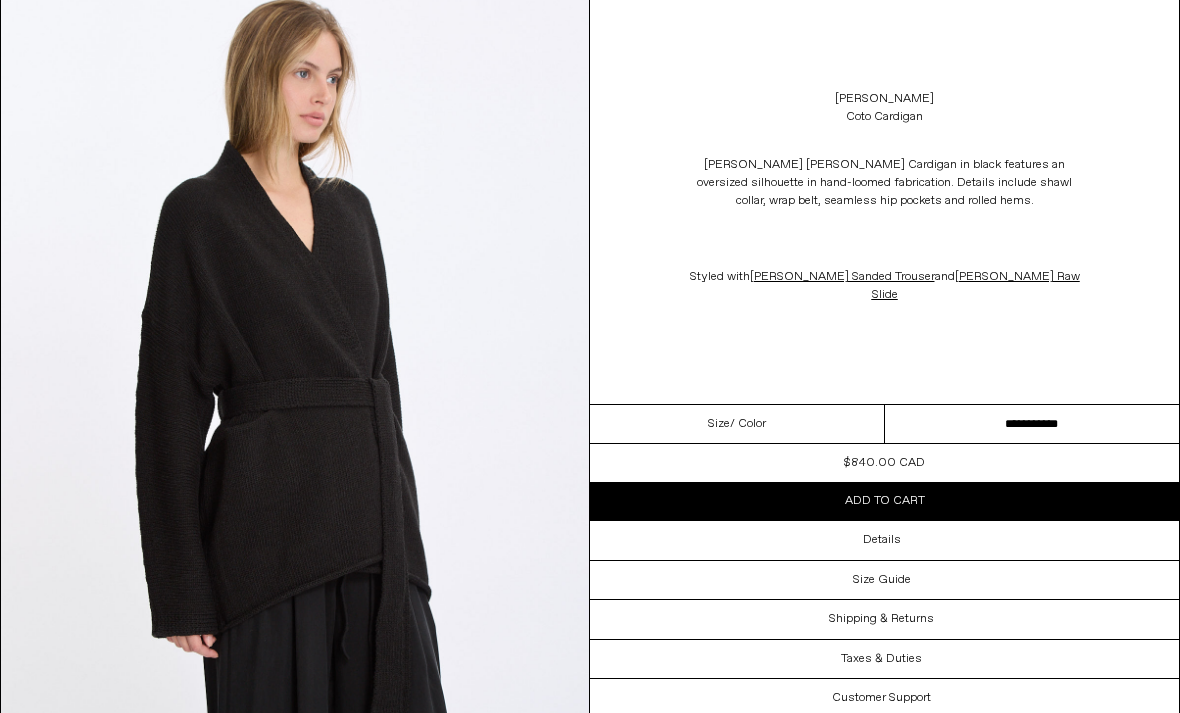 click on "Details" at bounding box center [884, 540] 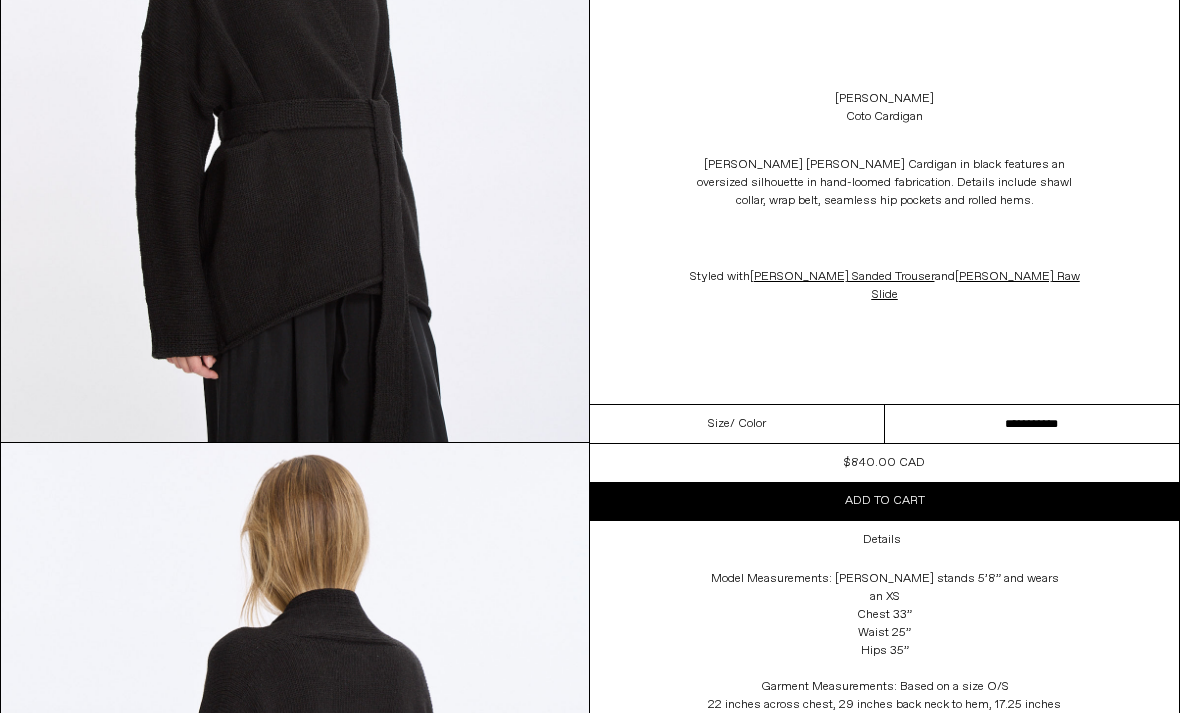 scroll, scrollTop: 1148, scrollLeft: 0, axis: vertical 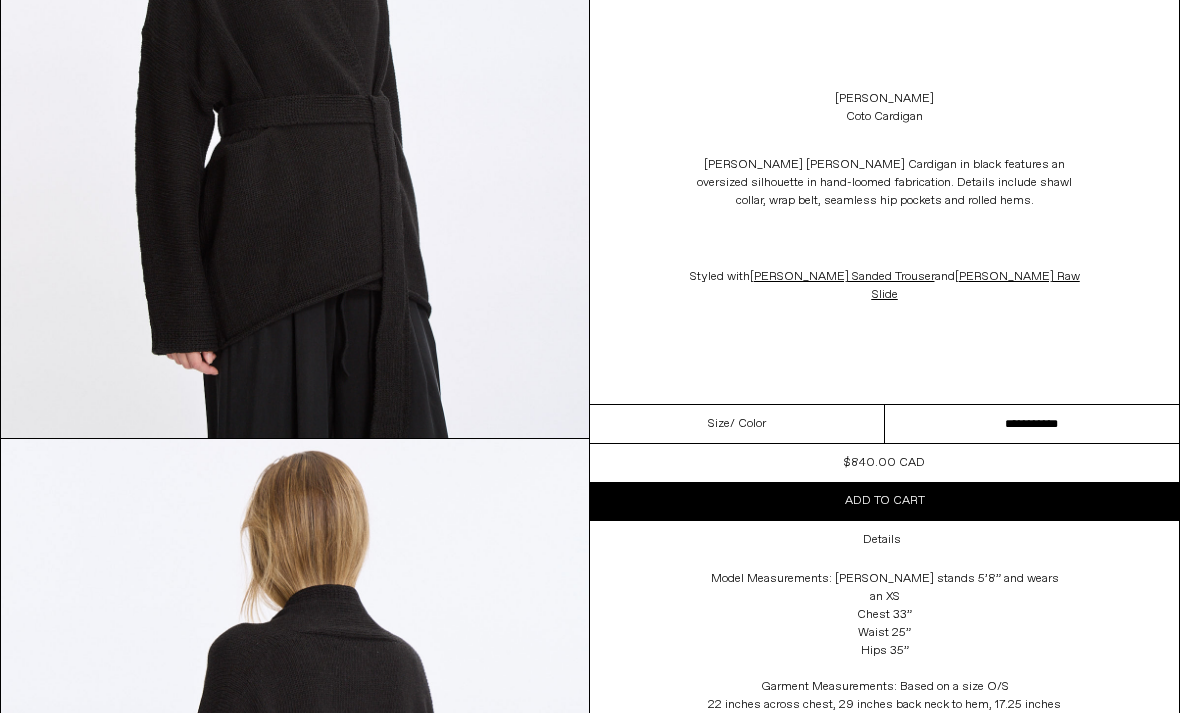 click on "Size
/ Color" at bounding box center [737, 424] 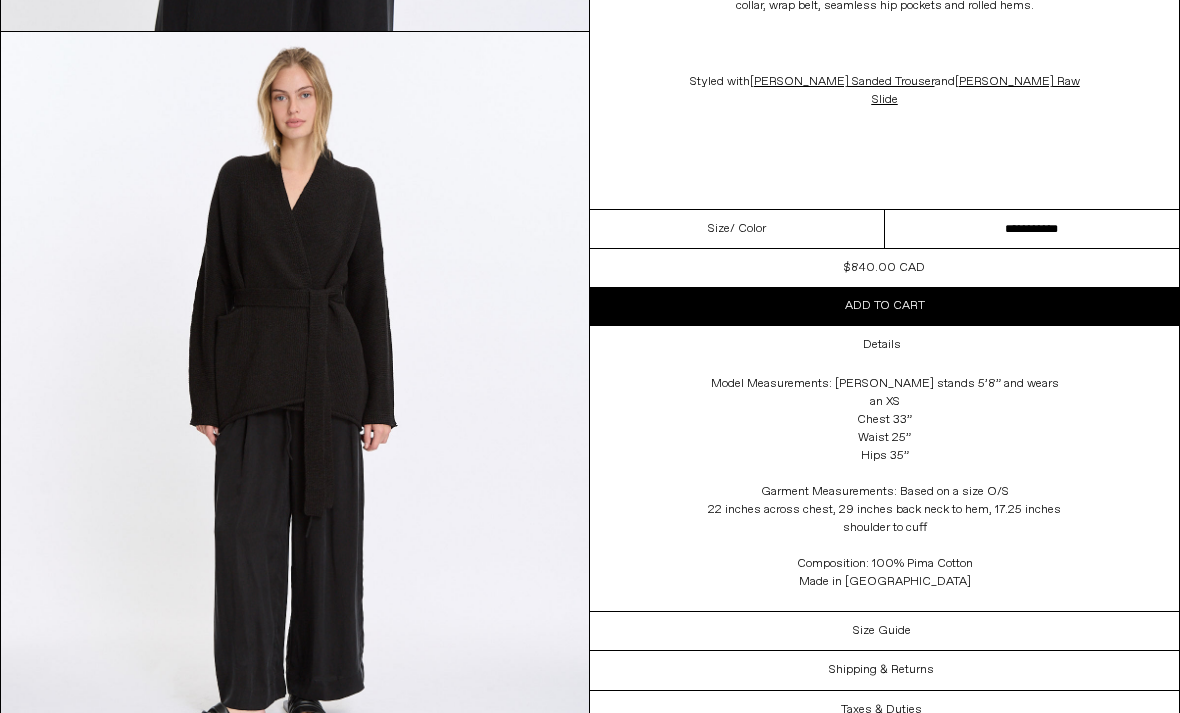 scroll, scrollTop: 2292, scrollLeft: 0, axis: vertical 